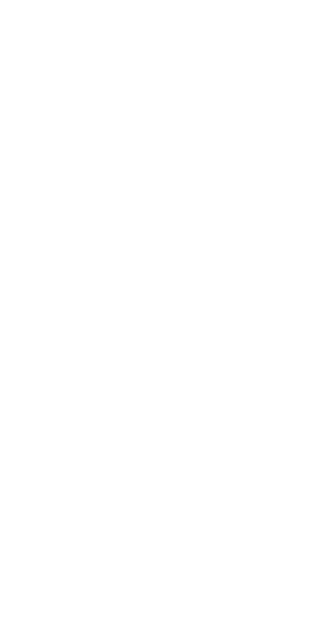 scroll, scrollTop: 0, scrollLeft: 0, axis: both 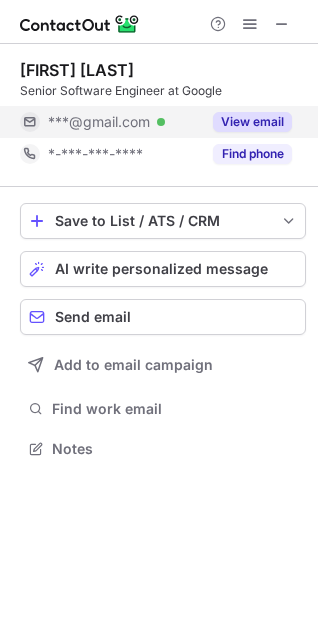 click on "View email" at bounding box center (252, 122) 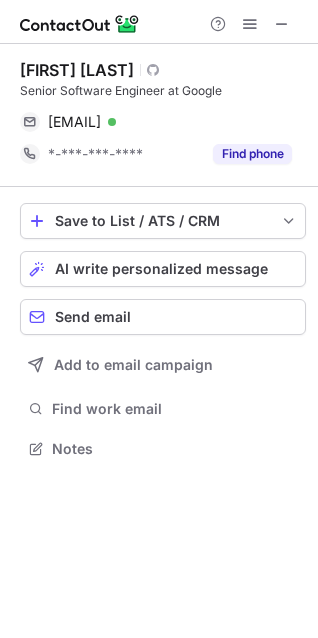 scroll, scrollTop: 435, scrollLeft: 318, axis: both 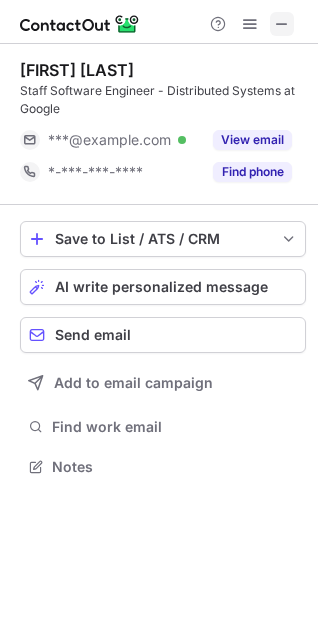 click at bounding box center (282, 24) 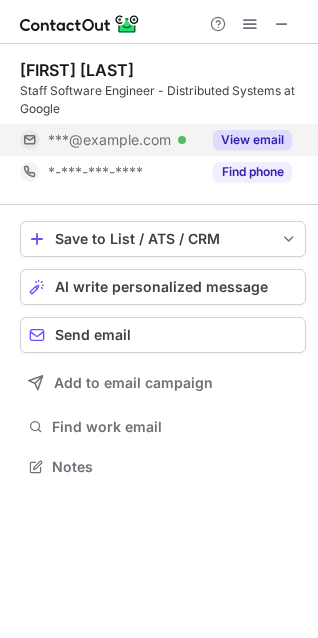 click on "View email" at bounding box center (252, 140) 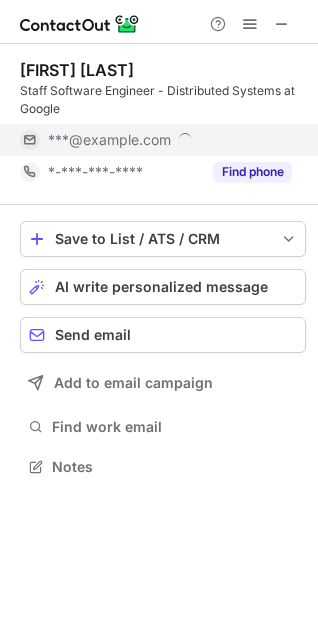 scroll, scrollTop: 10, scrollLeft: 10, axis: both 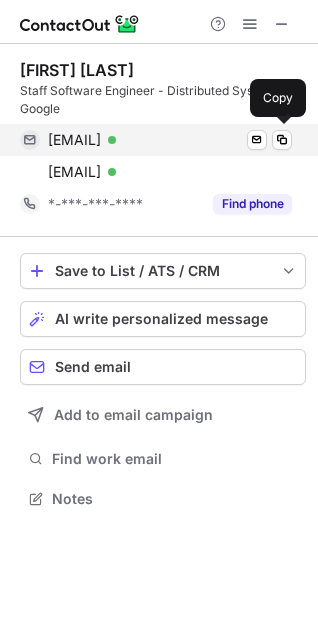 drag, startPoint x: 44, startPoint y: 142, endPoint x: 188, endPoint y: 148, distance: 144.12494 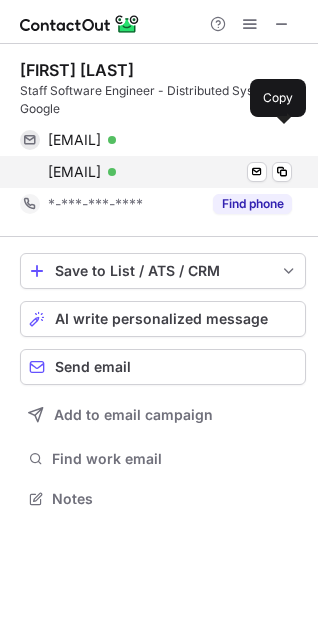 copy on "mikemu@[EMAIL]" 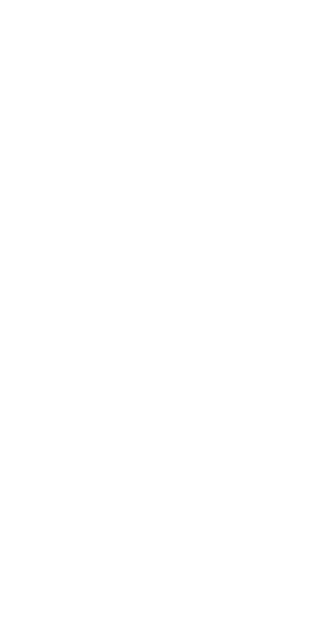 scroll, scrollTop: 0, scrollLeft: 0, axis: both 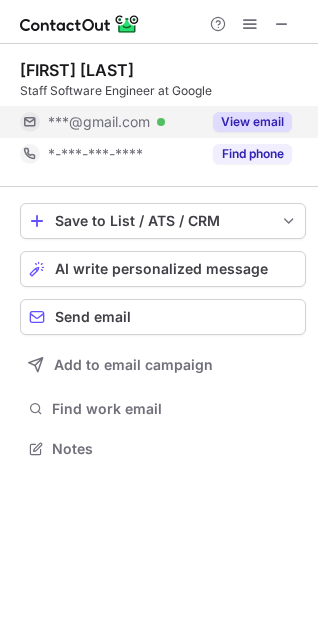 drag, startPoint x: 272, startPoint y: 131, endPoint x: 266, endPoint y: 122, distance: 10.816654 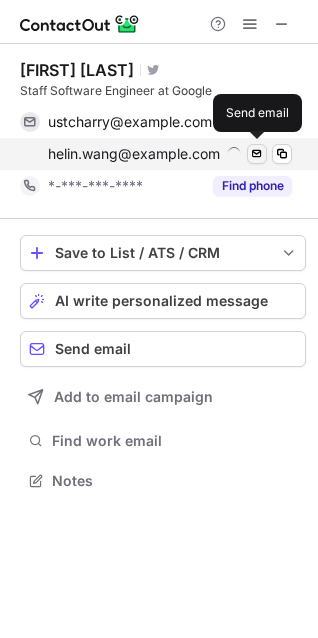 scroll, scrollTop: 10, scrollLeft: 10, axis: both 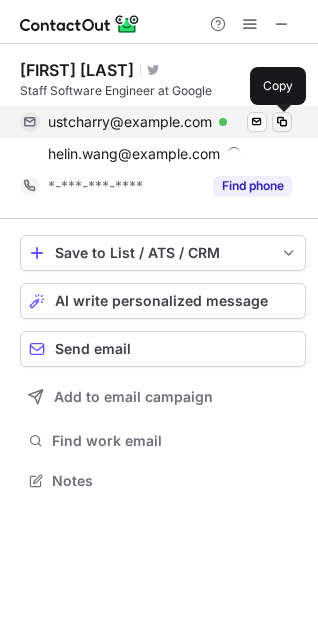 click at bounding box center (282, 122) 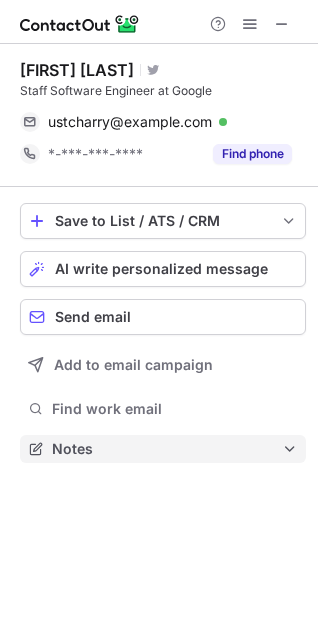 scroll, scrollTop: 435, scrollLeft: 318, axis: both 